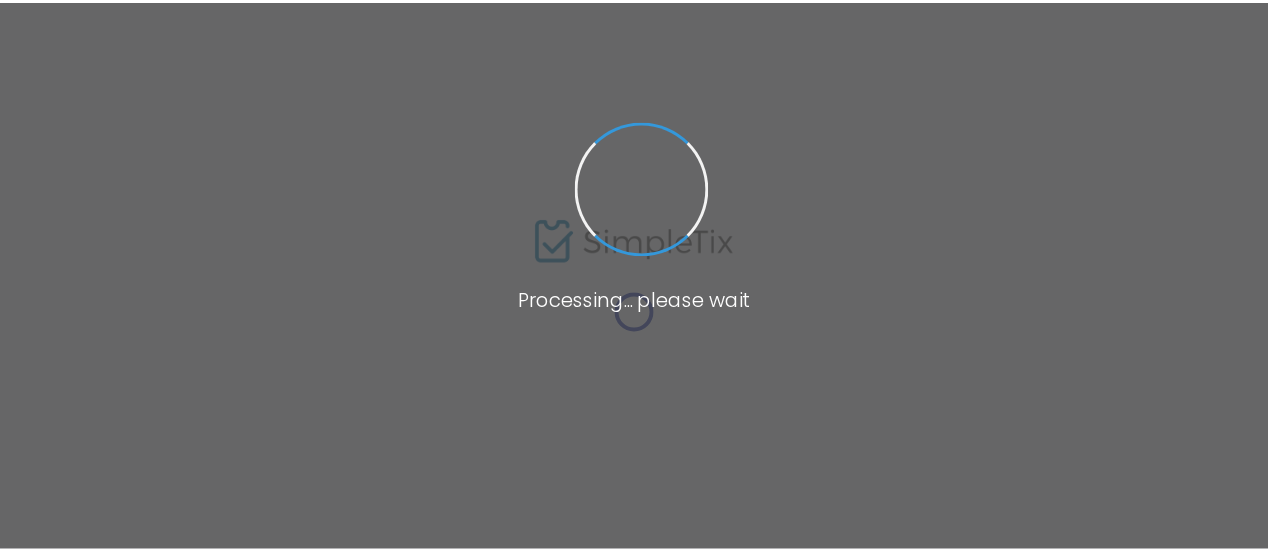 scroll, scrollTop: 0, scrollLeft: 0, axis: both 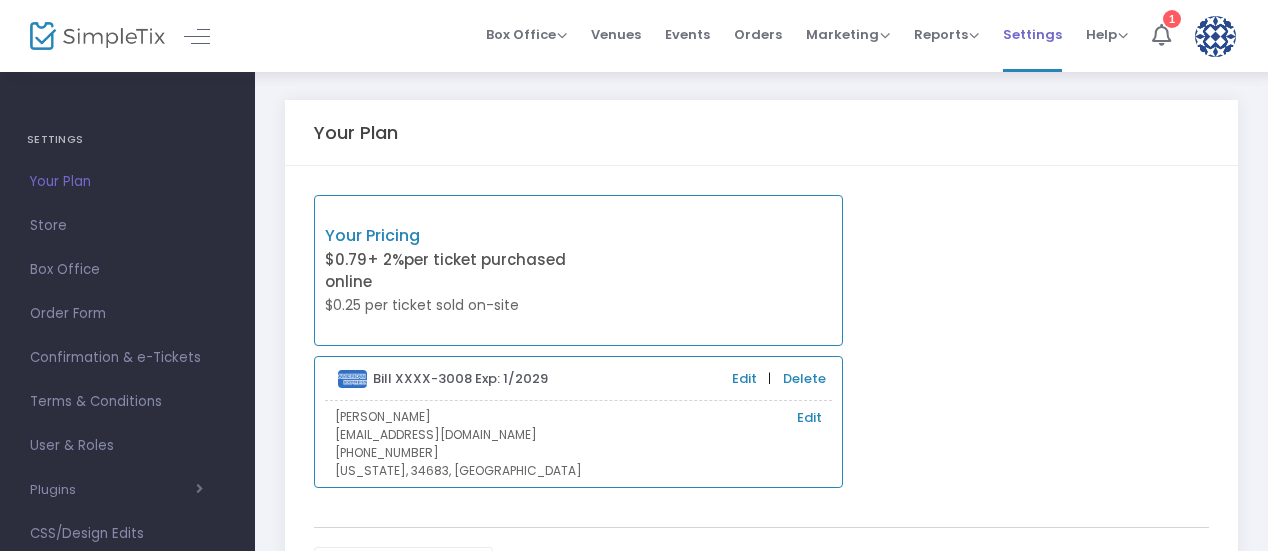 click on "Settings" at bounding box center [1032, 34] 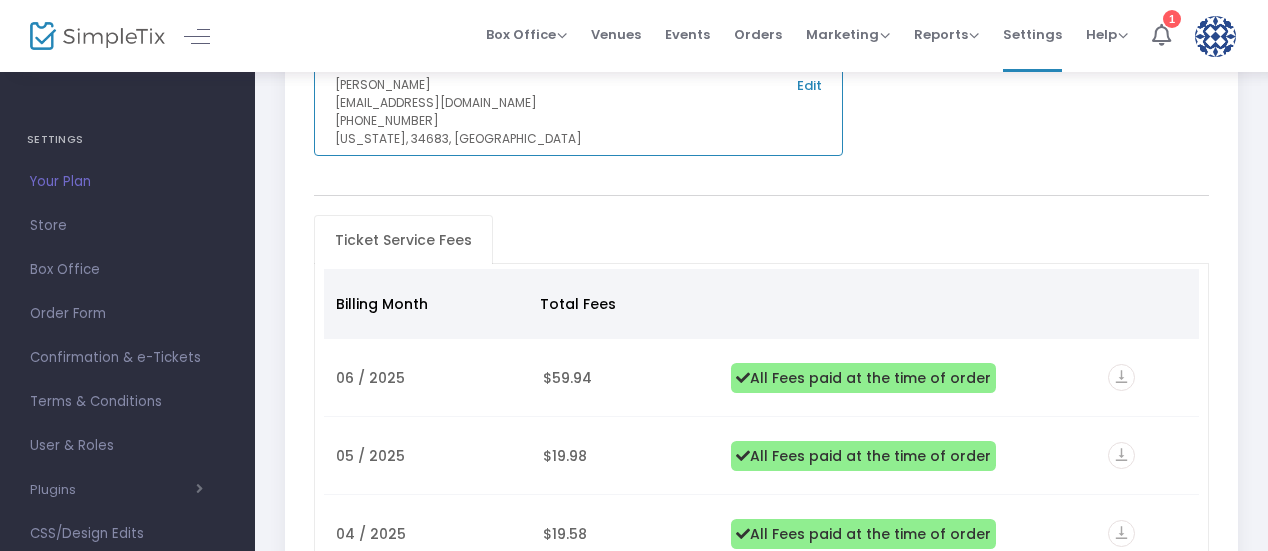 scroll, scrollTop: 500, scrollLeft: 0, axis: vertical 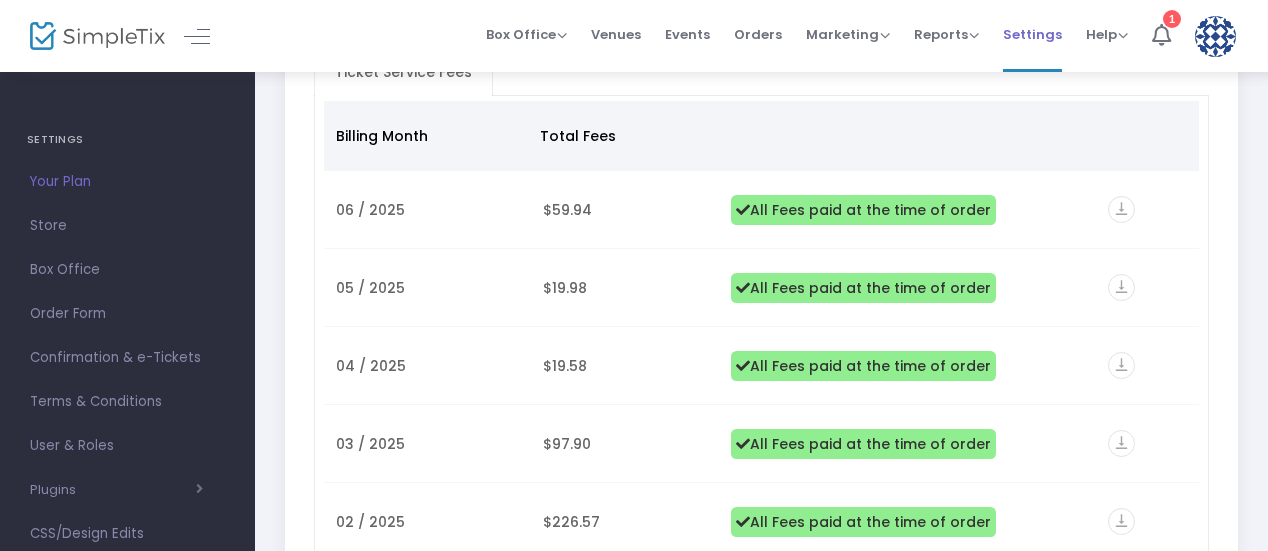 click on "Settings" at bounding box center [1032, 34] 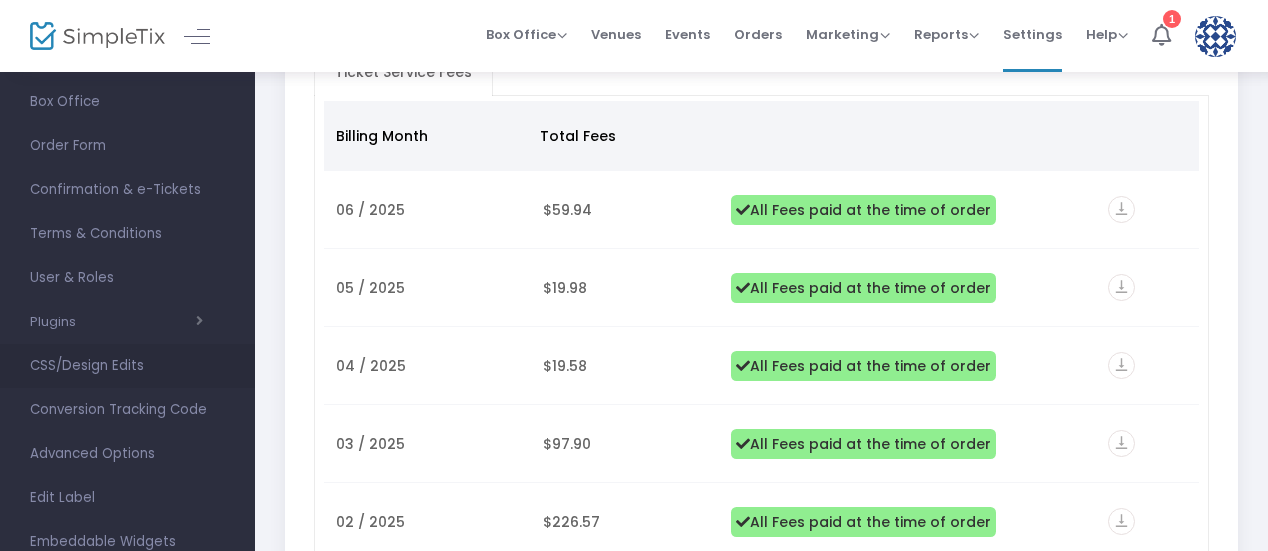 scroll, scrollTop: 200, scrollLeft: 0, axis: vertical 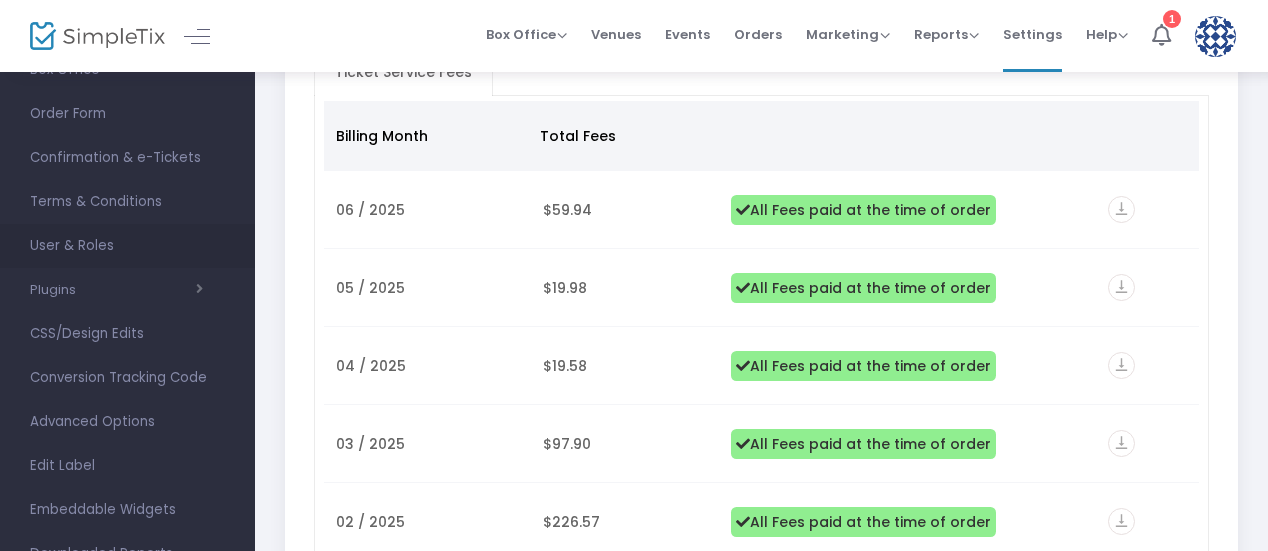 click on "User & Roles" at bounding box center [127, 246] 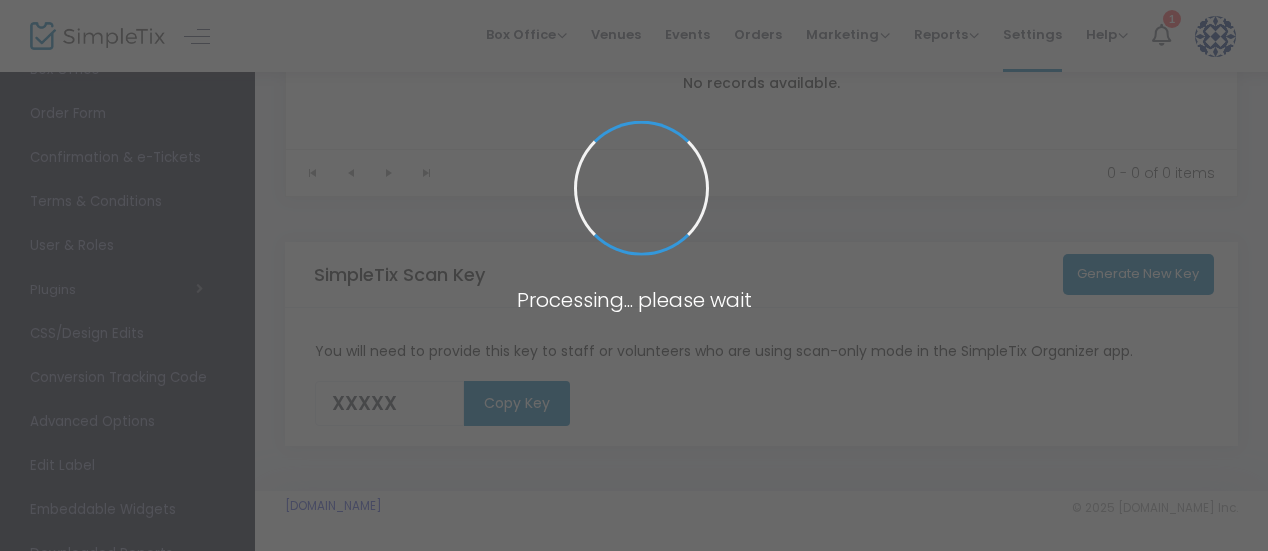 type on "IKCJN" 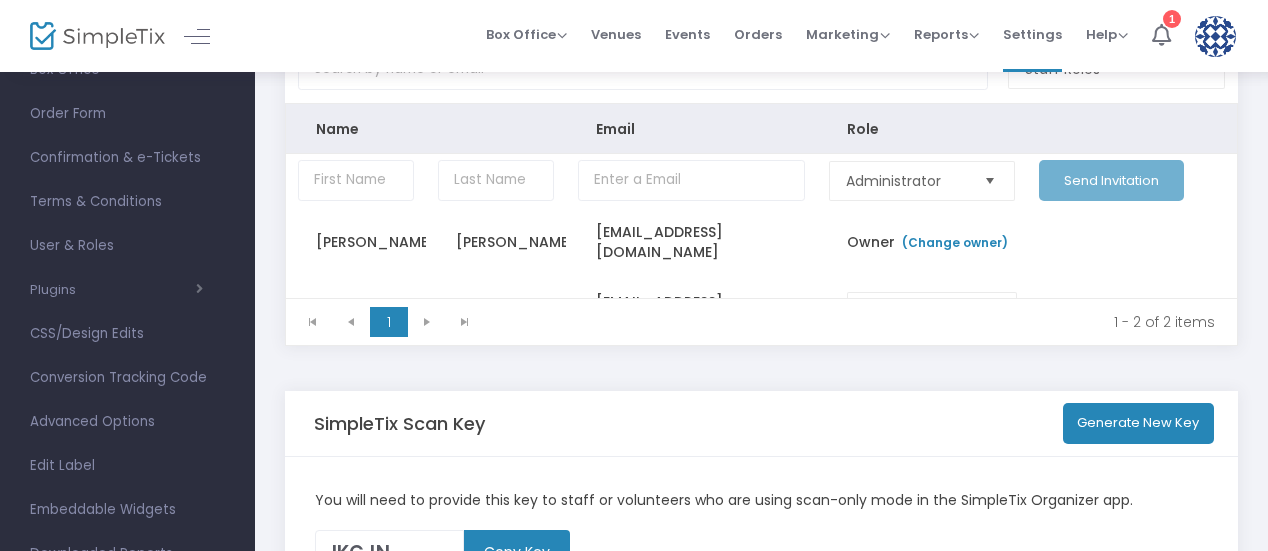 scroll, scrollTop: 0, scrollLeft: 0, axis: both 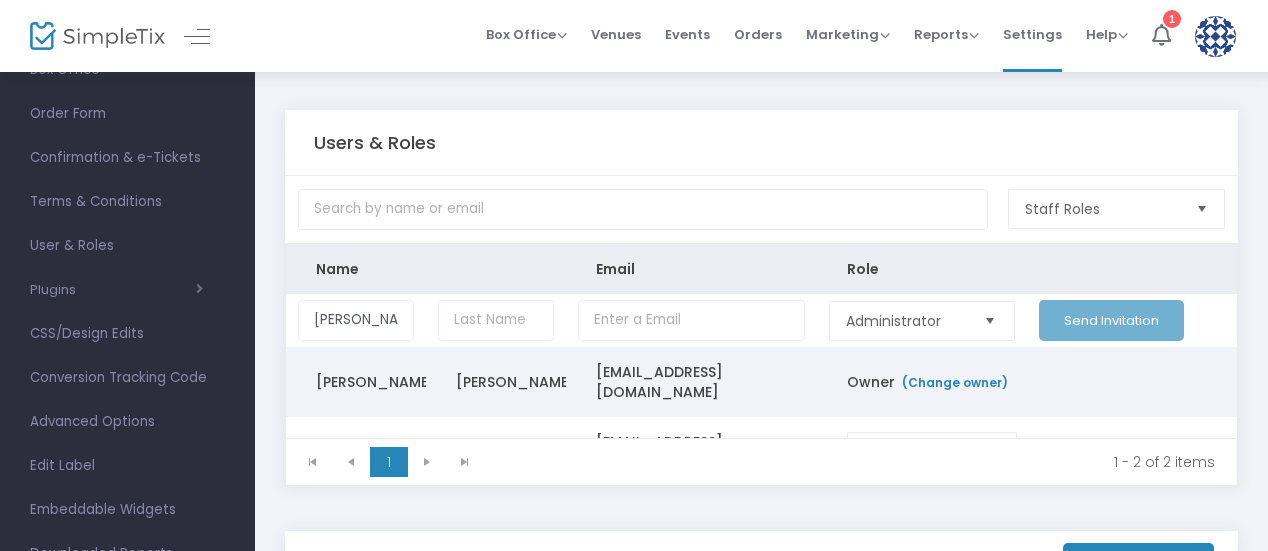 type on "Tiffany" 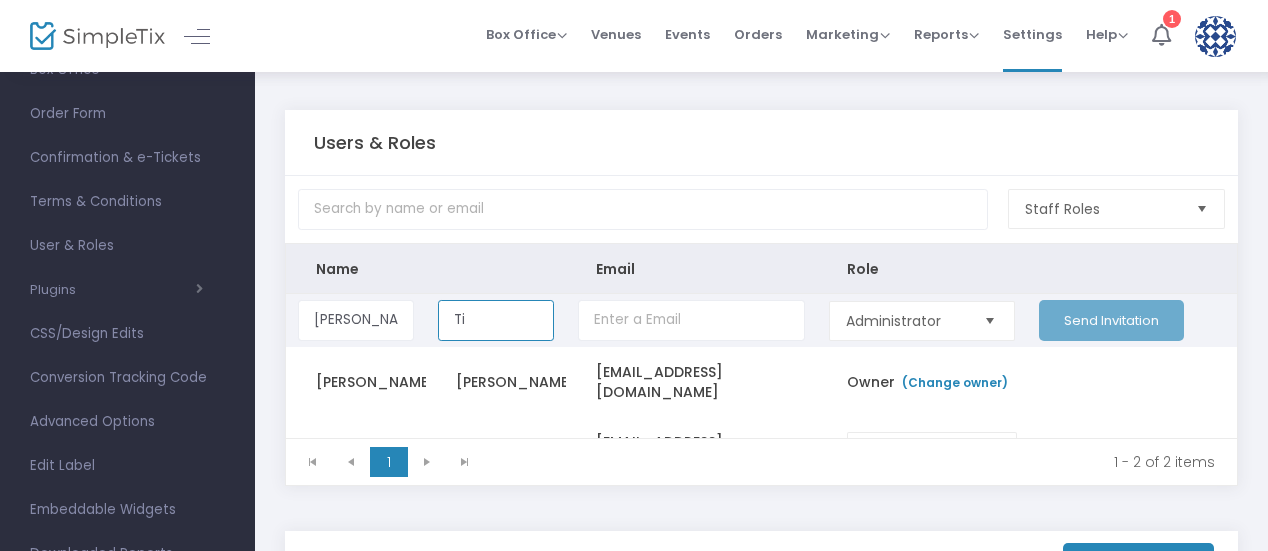 type on "T" 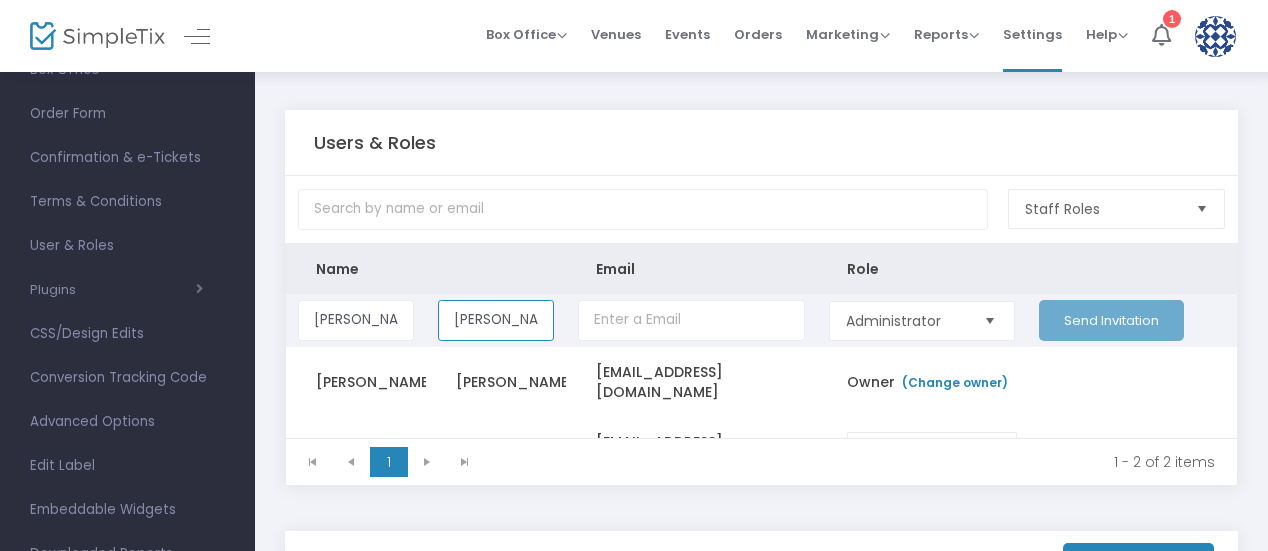 type on "Walters" 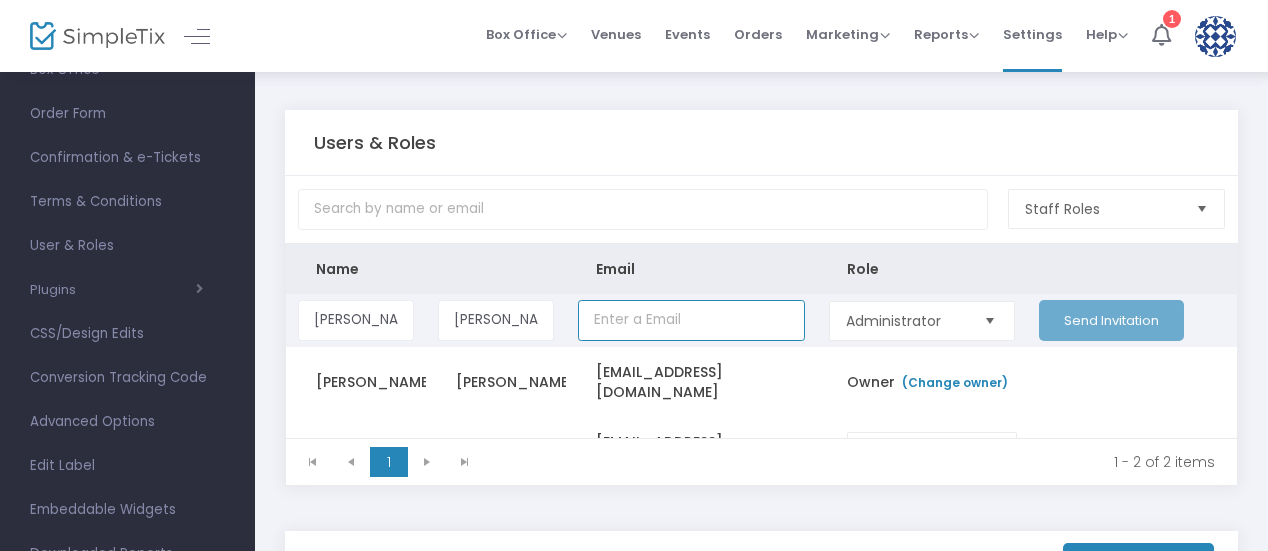 paste on "marketing@atrium24.io" 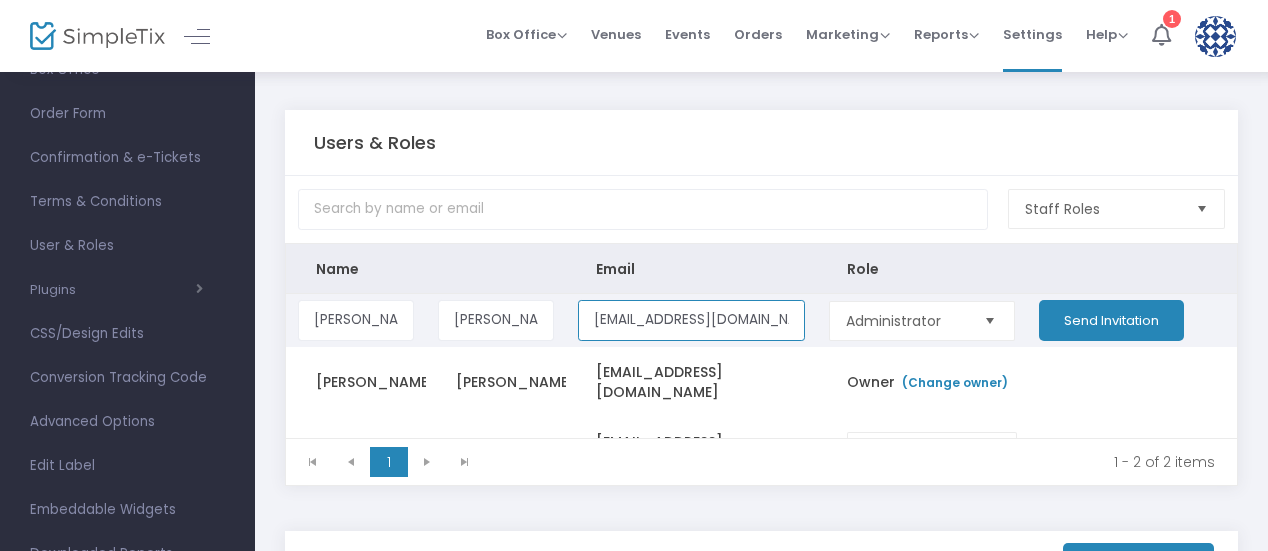 type on "marketing@atrium24.io" 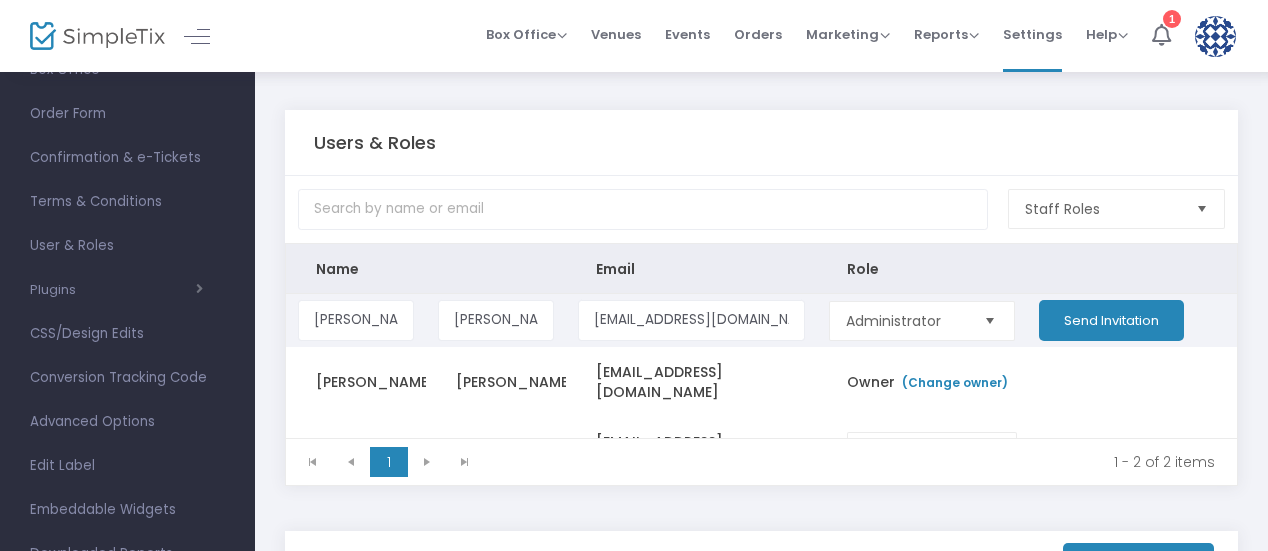 click on "Send Invitation" 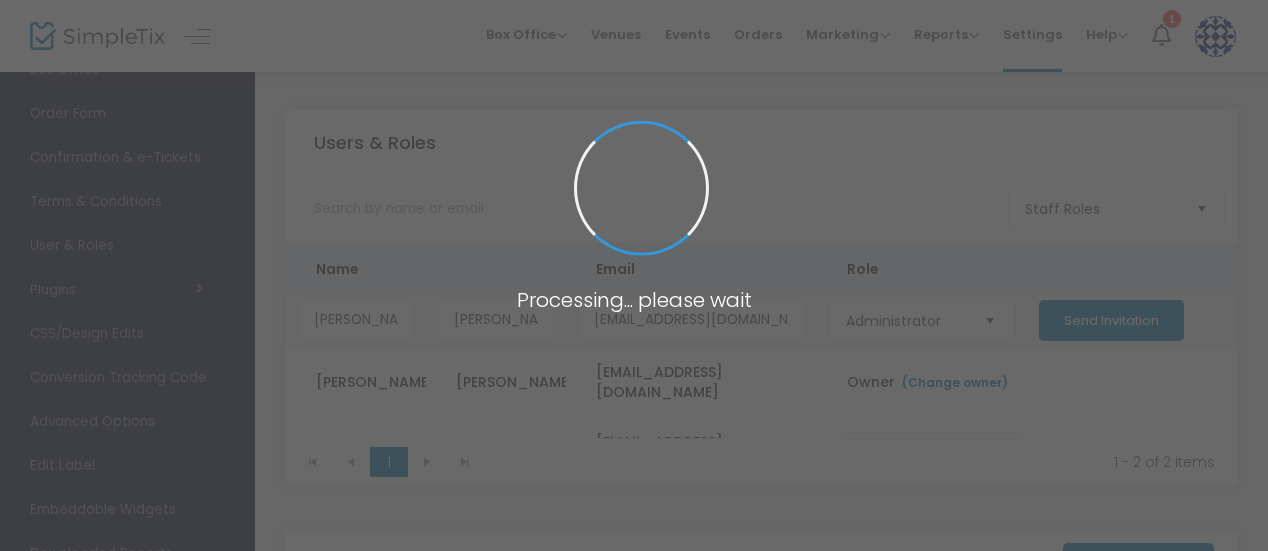 type 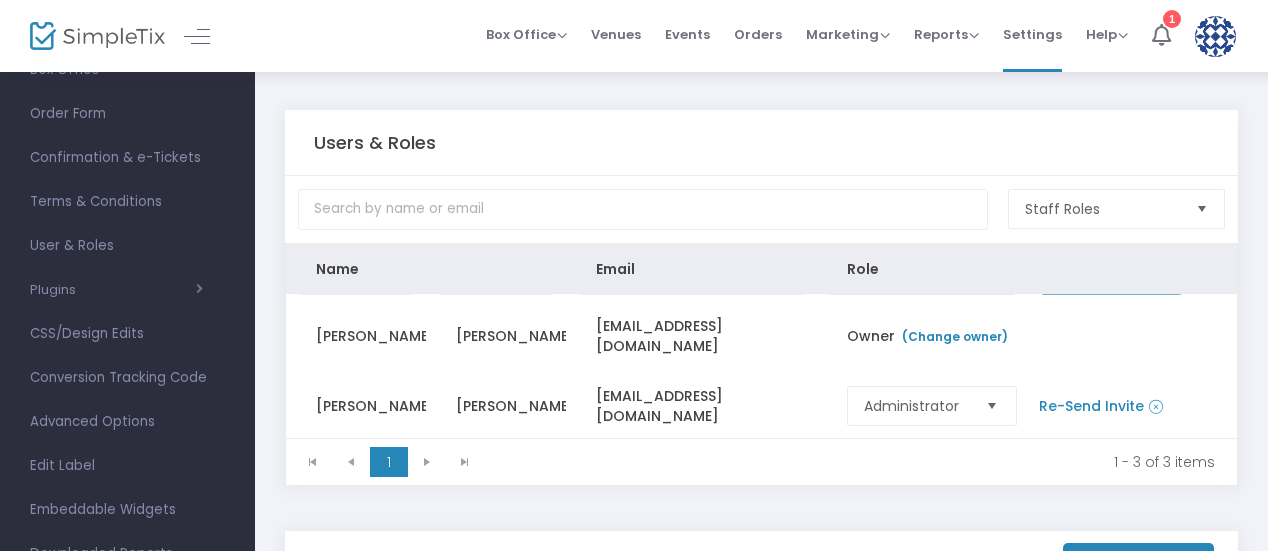scroll, scrollTop: 0, scrollLeft: 0, axis: both 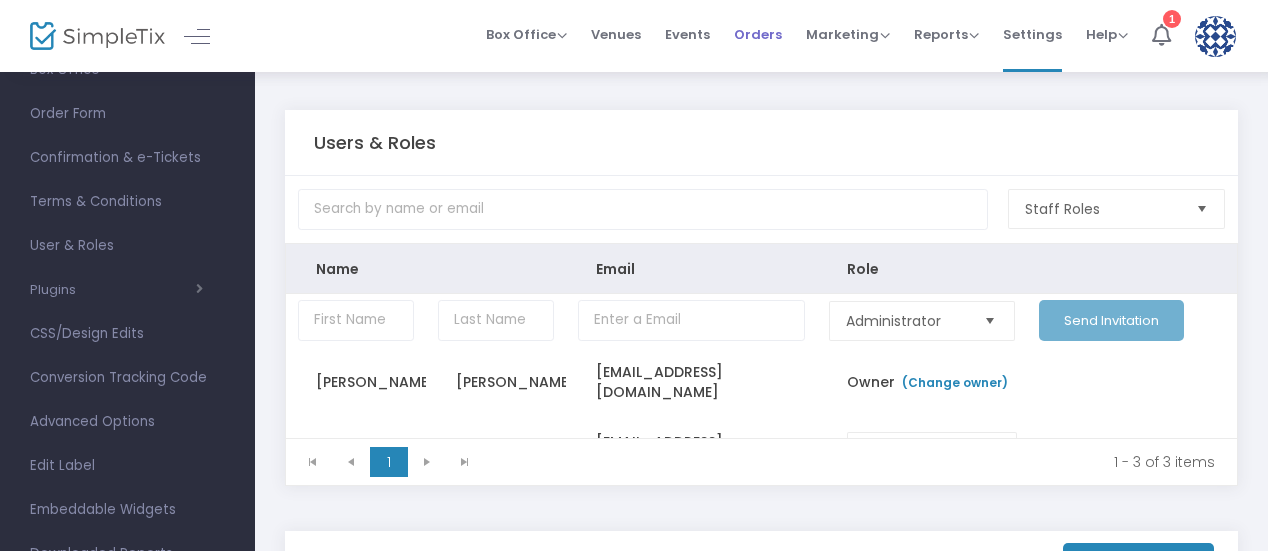 click on "Orders" at bounding box center [758, 34] 